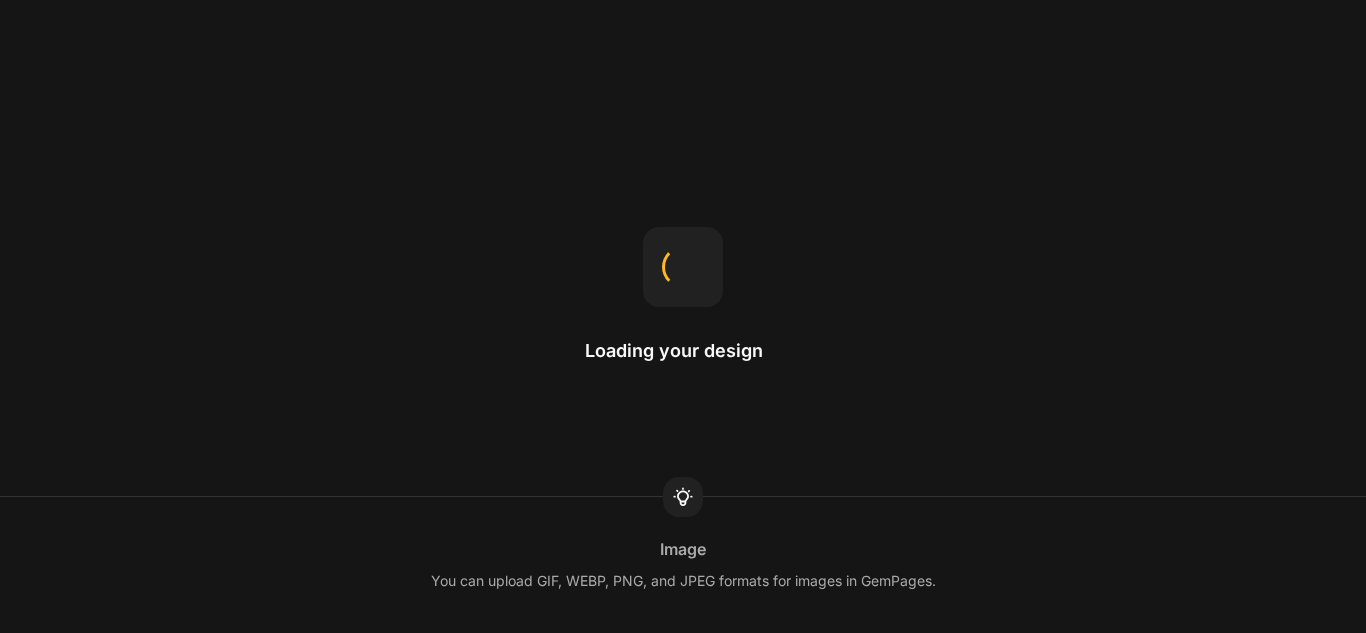 scroll, scrollTop: 0, scrollLeft: 0, axis: both 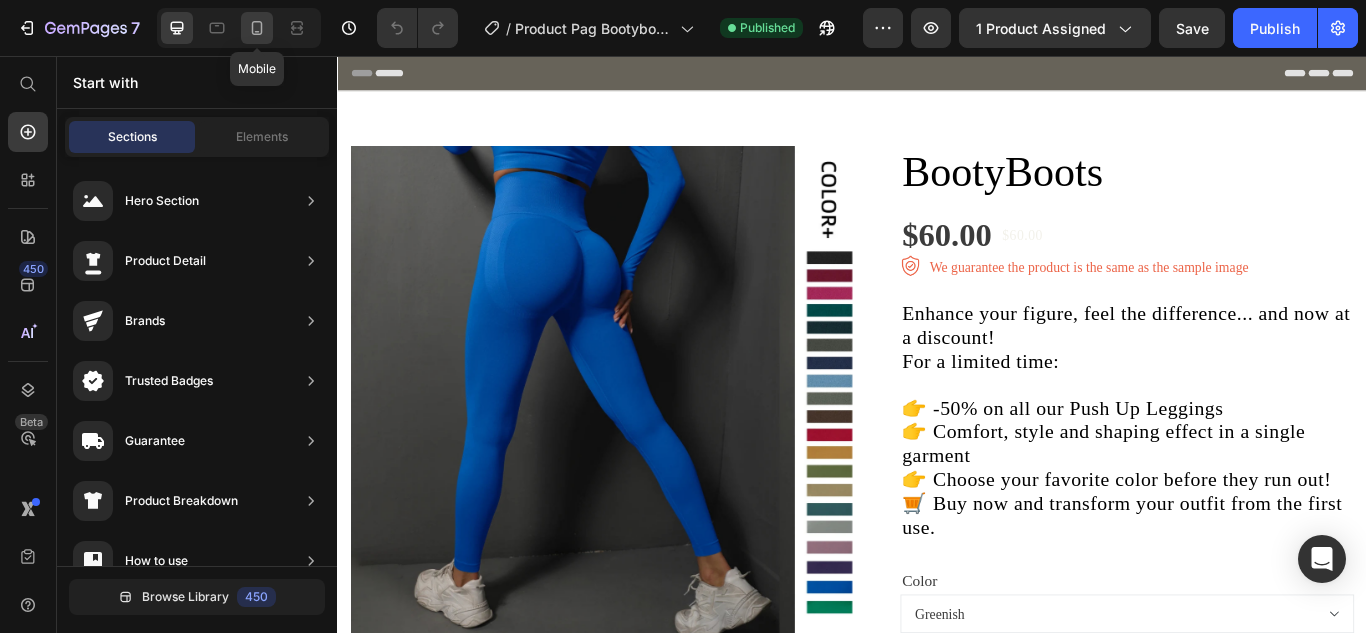 click 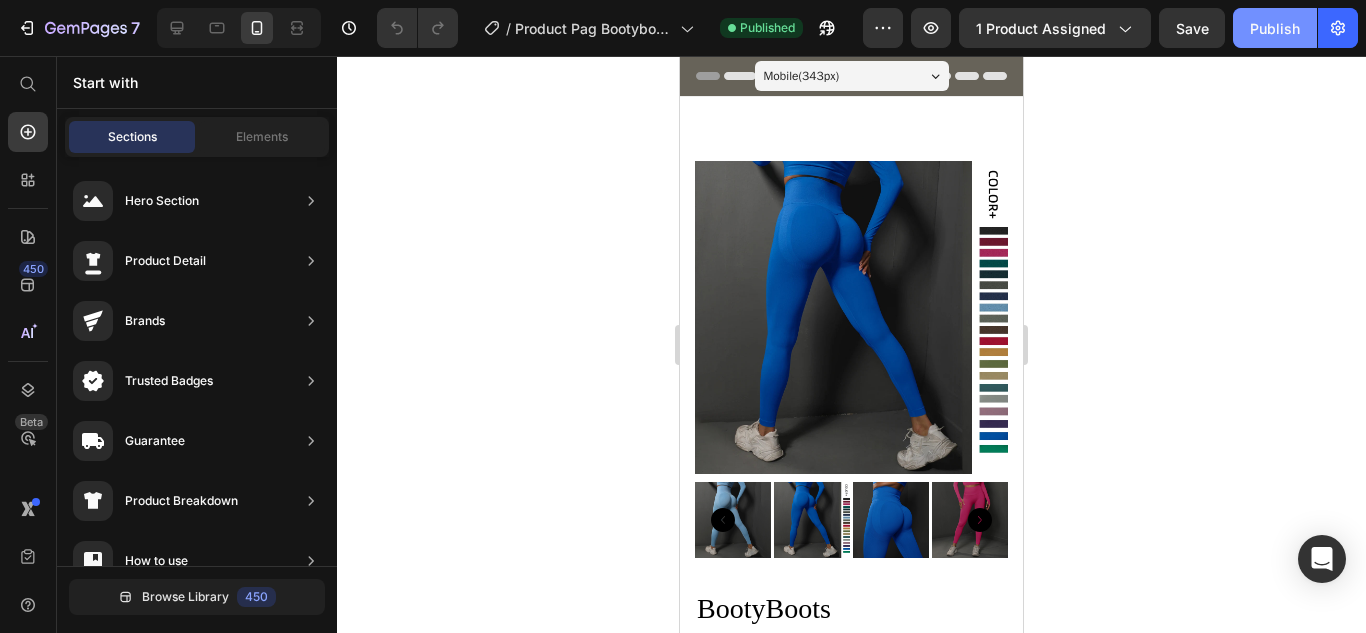 click on "Publish" at bounding box center [1275, 28] 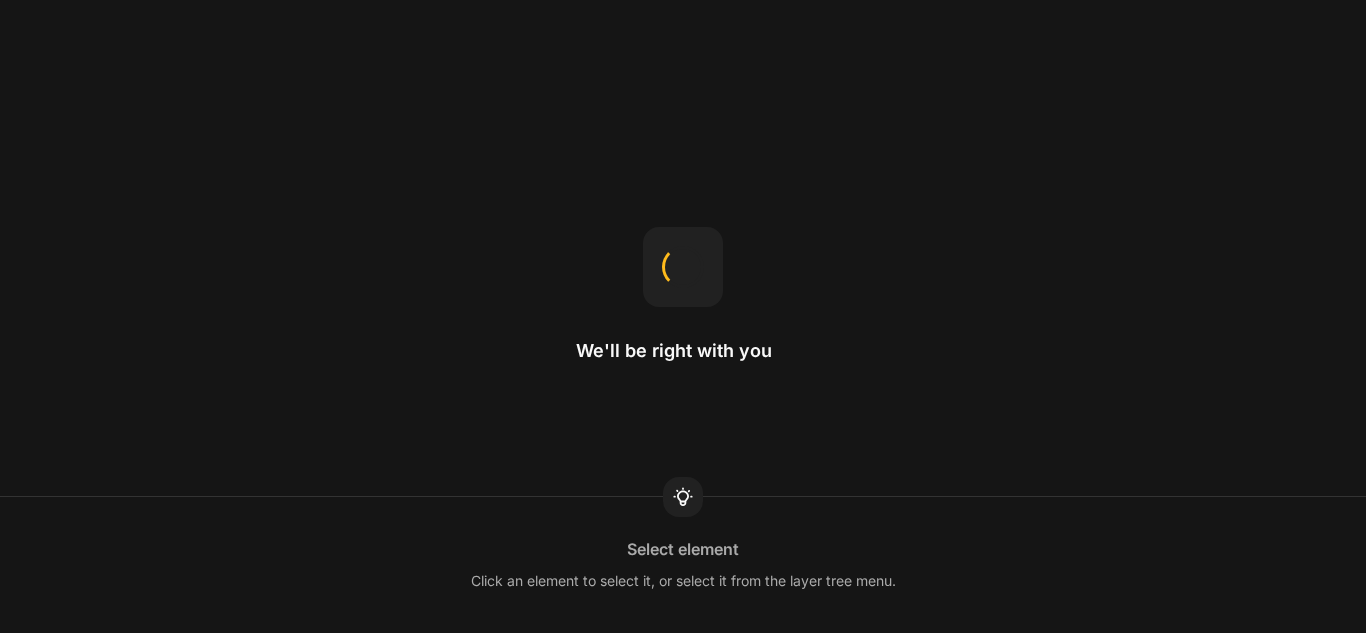 scroll, scrollTop: 0, scrollLeft: 0, axis: both 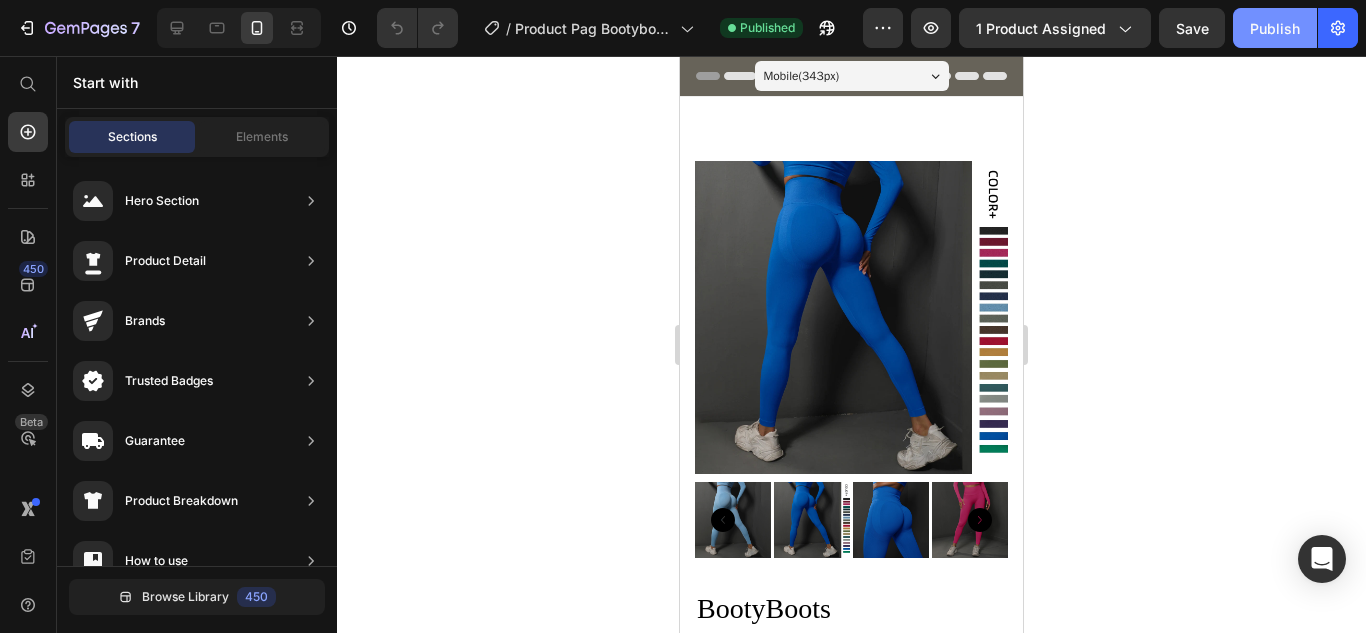 click on "Publish" at bounding box center (1275, 28) 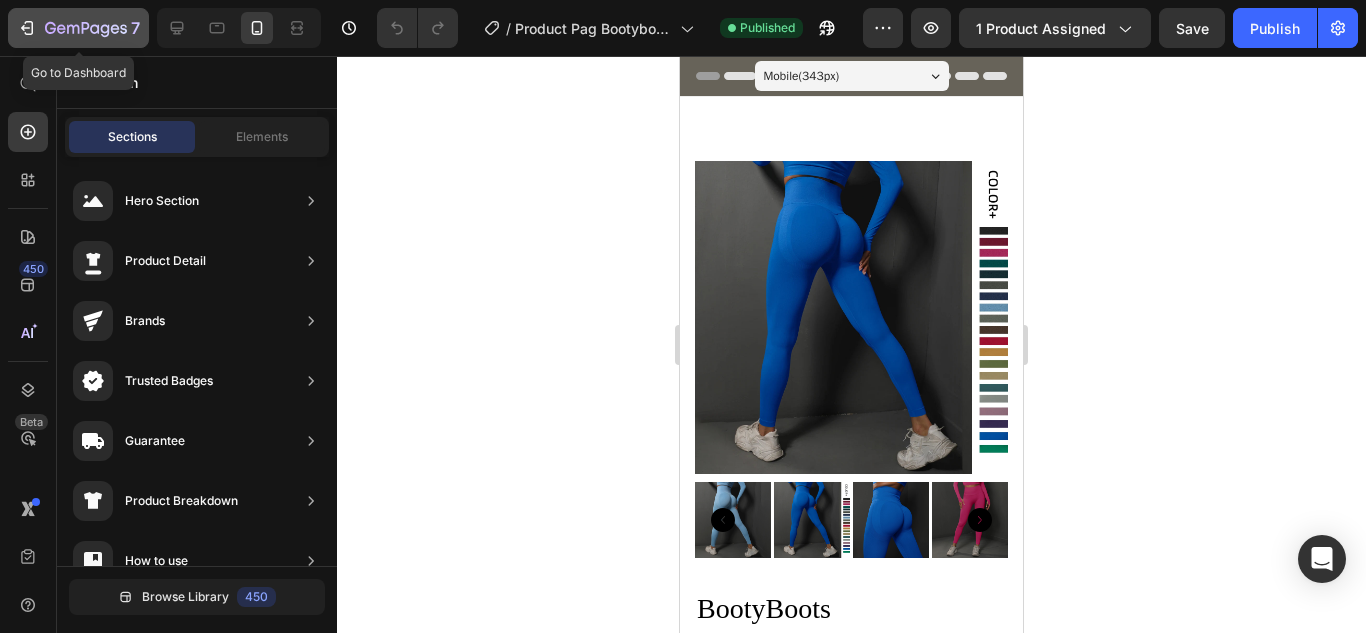 click 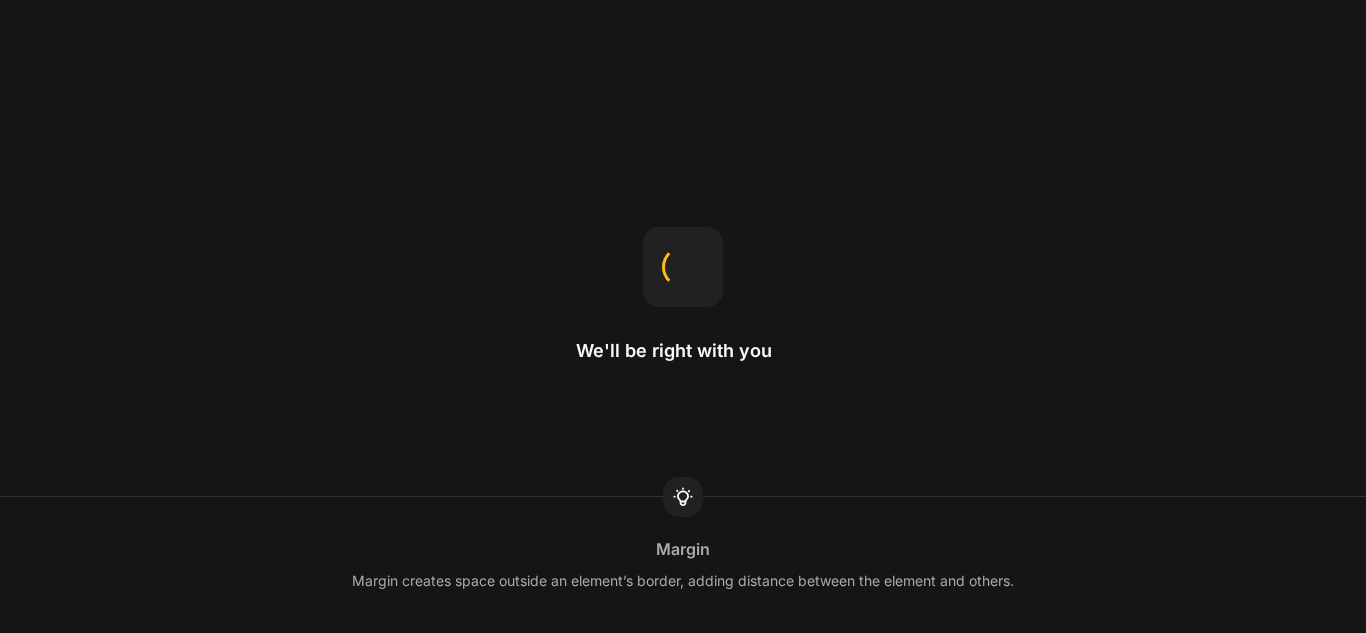 scroll, scrollTop: 0, scrollLeft: 0, axis: both 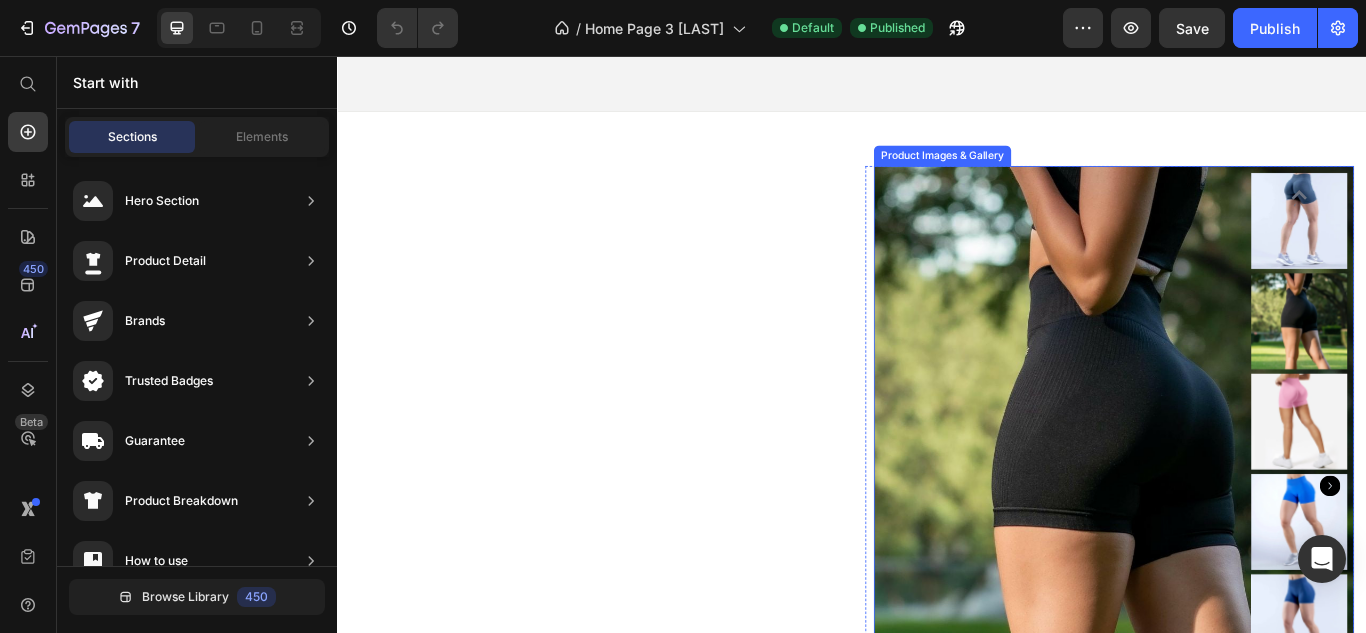 click at bounding box center [1242, 557] 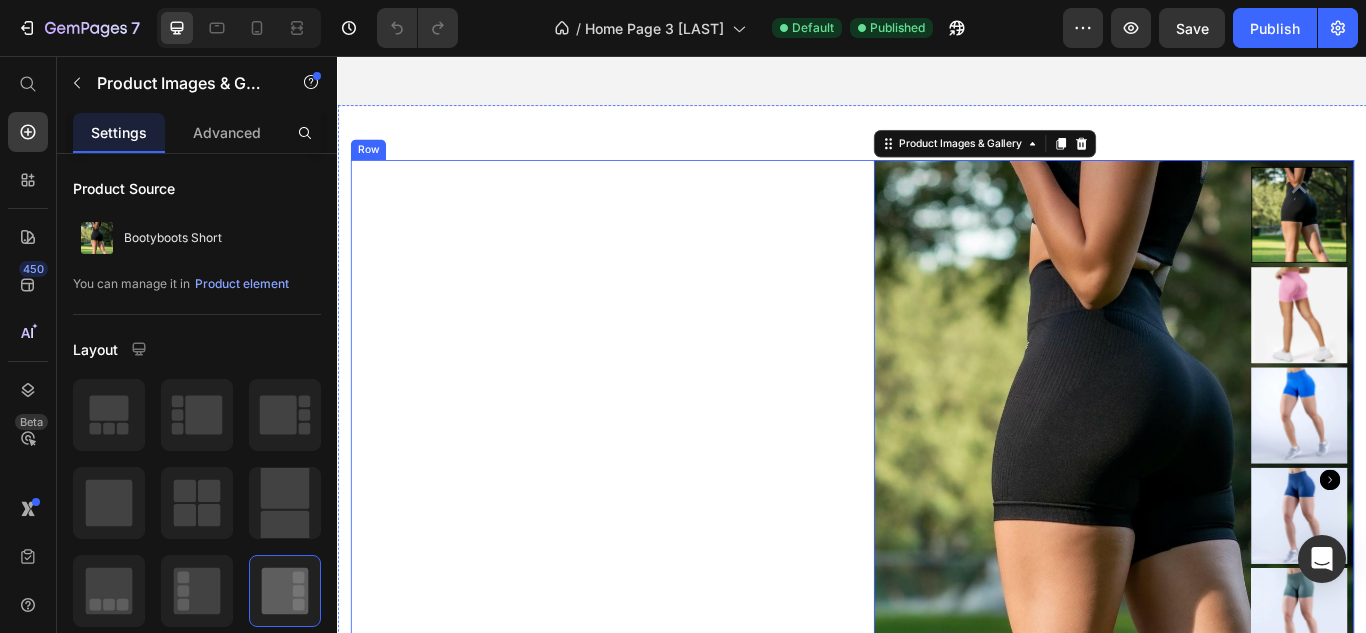 scroll, scrollTop: 1588, scrollLeft: 0, axis: vertical 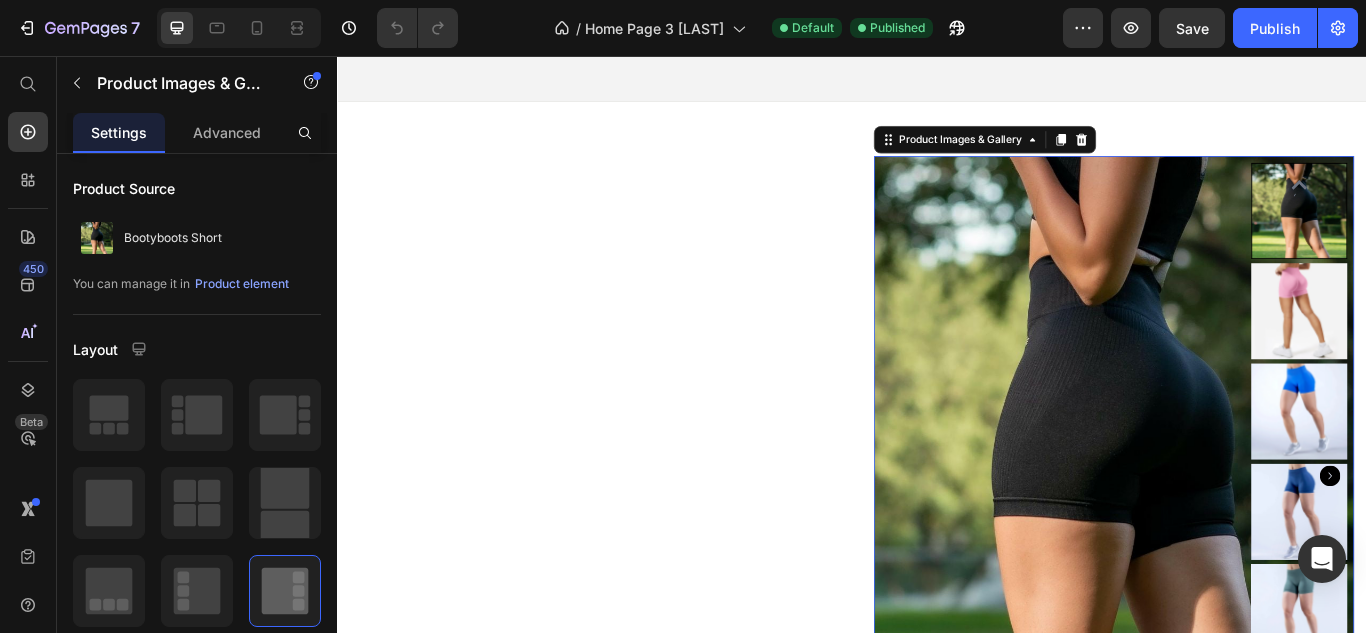 click at bounding box center [1242, 546] 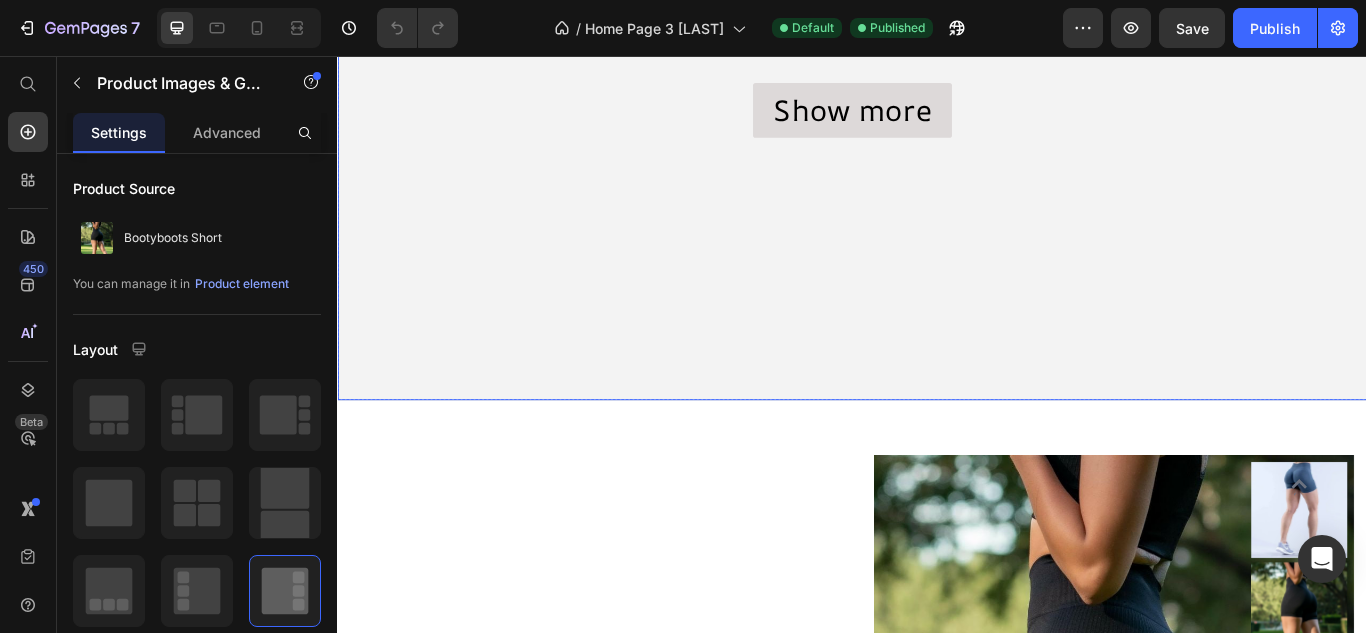 scroll, scrollTop: 1407, scrollLeft: 0, axis: vertical 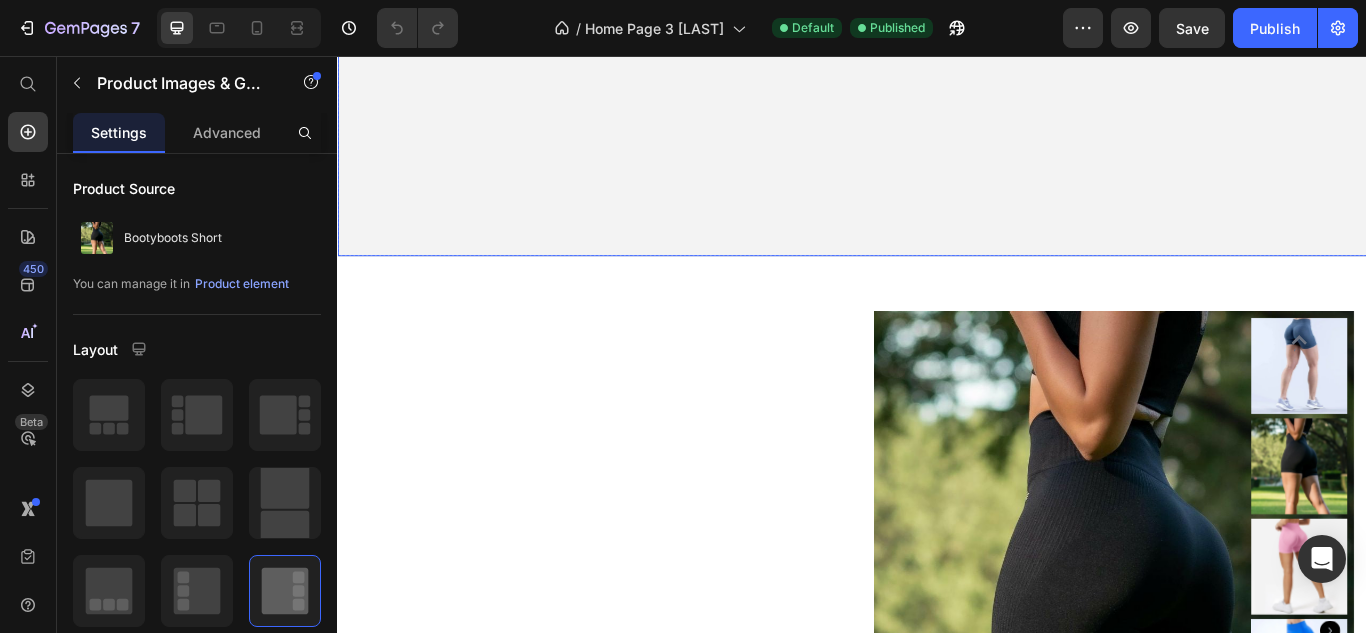 click on "New arrivals Text block Stay on top of trends this summer Heading       shop all looks Button Row" at bounding box center [637, 898] 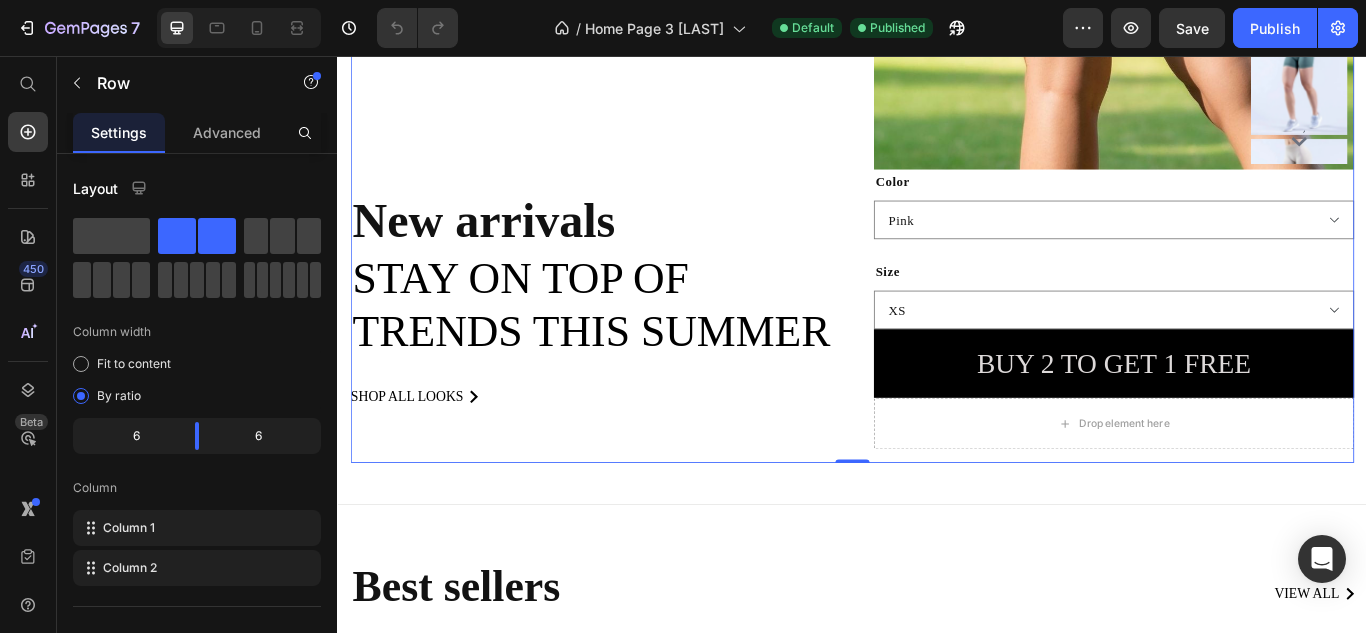 scroll, scrollTop: 2034, scrollLeft: 0, axis: vertical 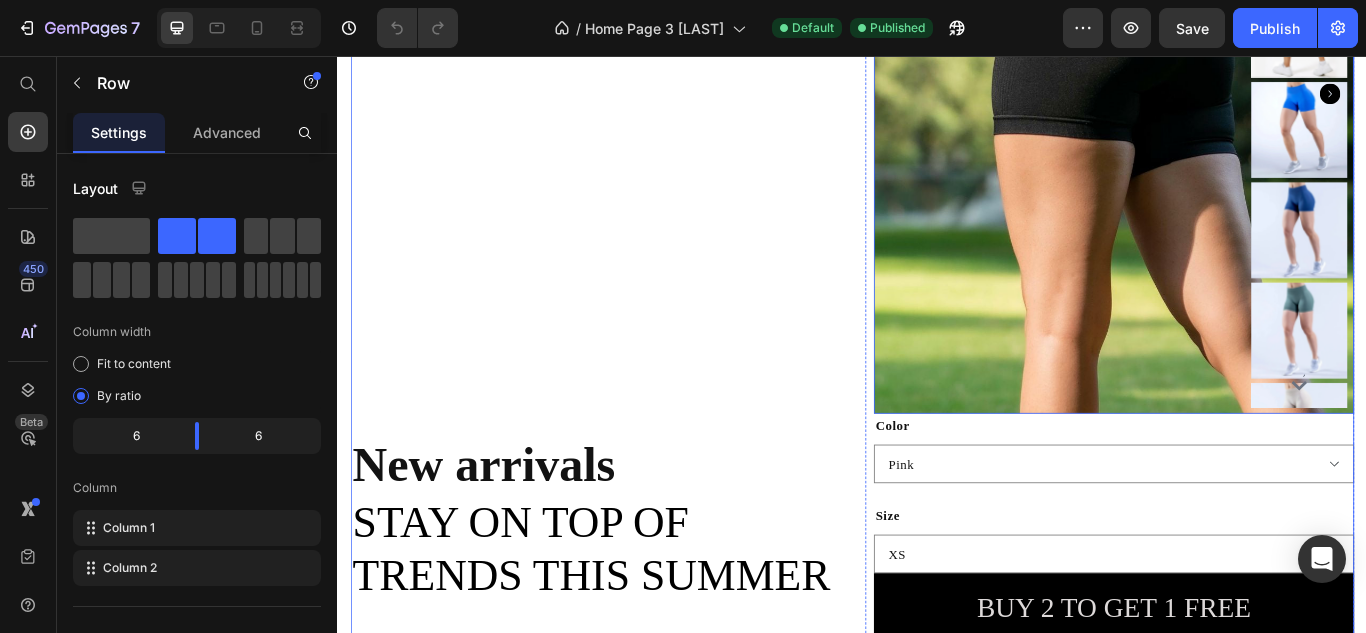 click at bounding box center (1242, 100) 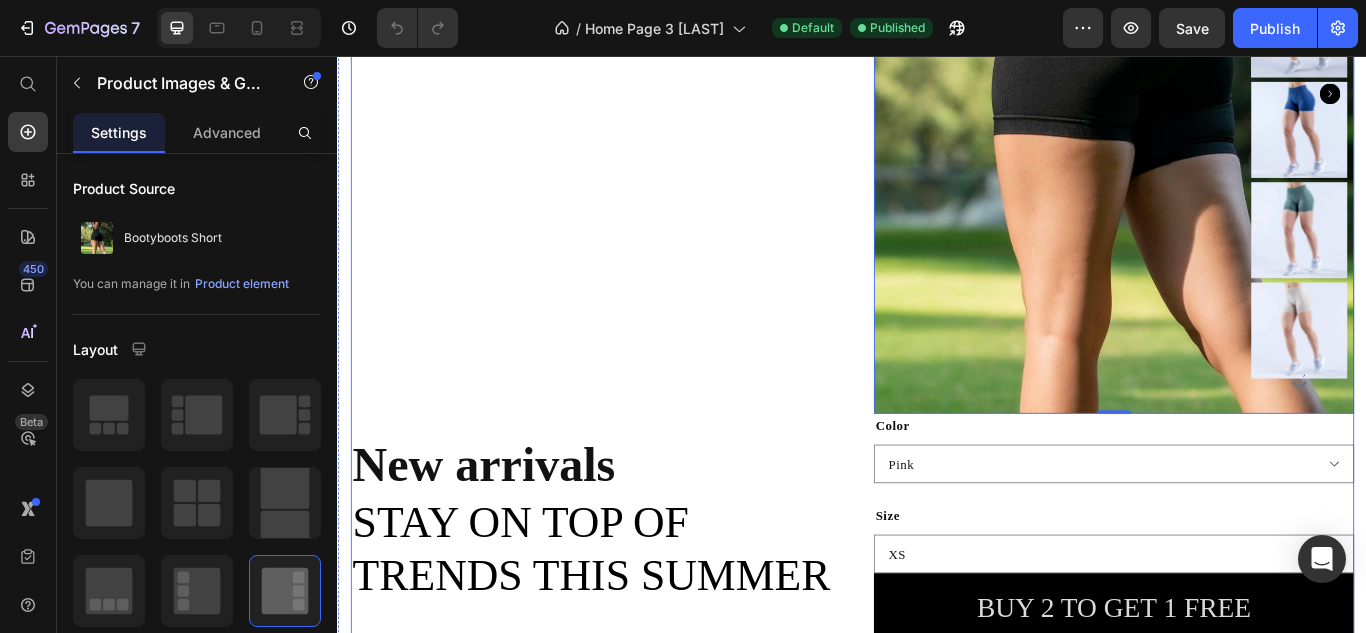 scroll, scrollTop: 1808, scrollLeft: 0, axis: vertical 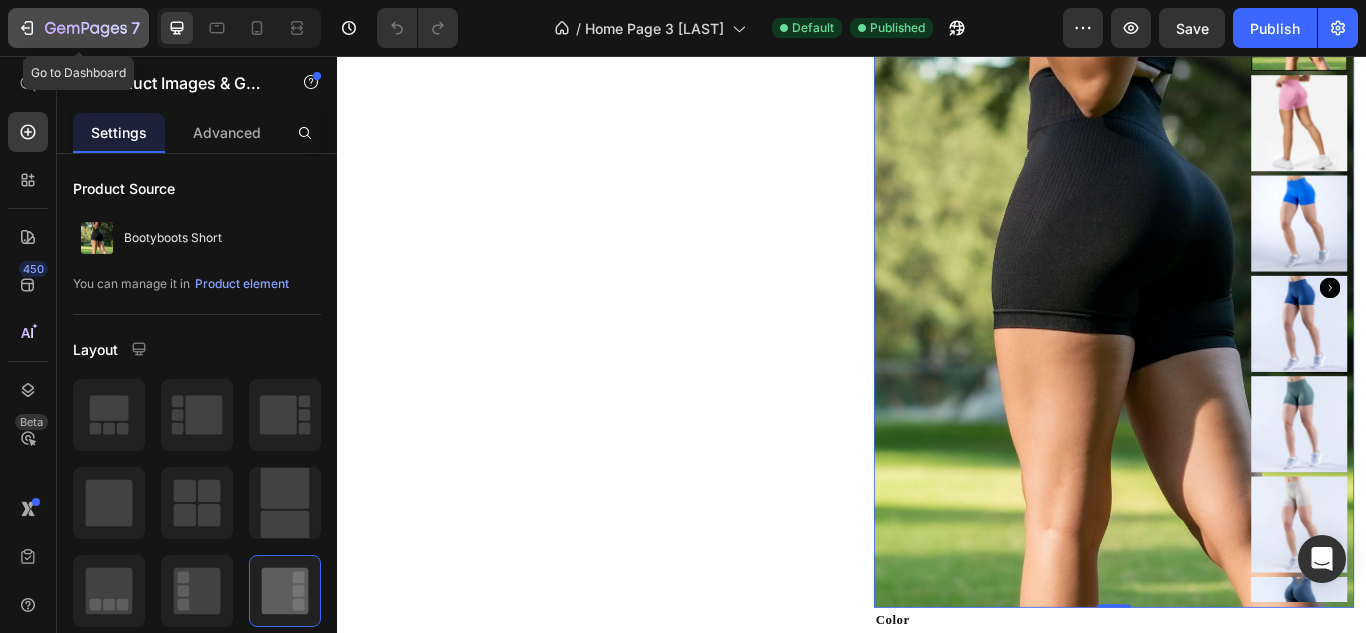 click 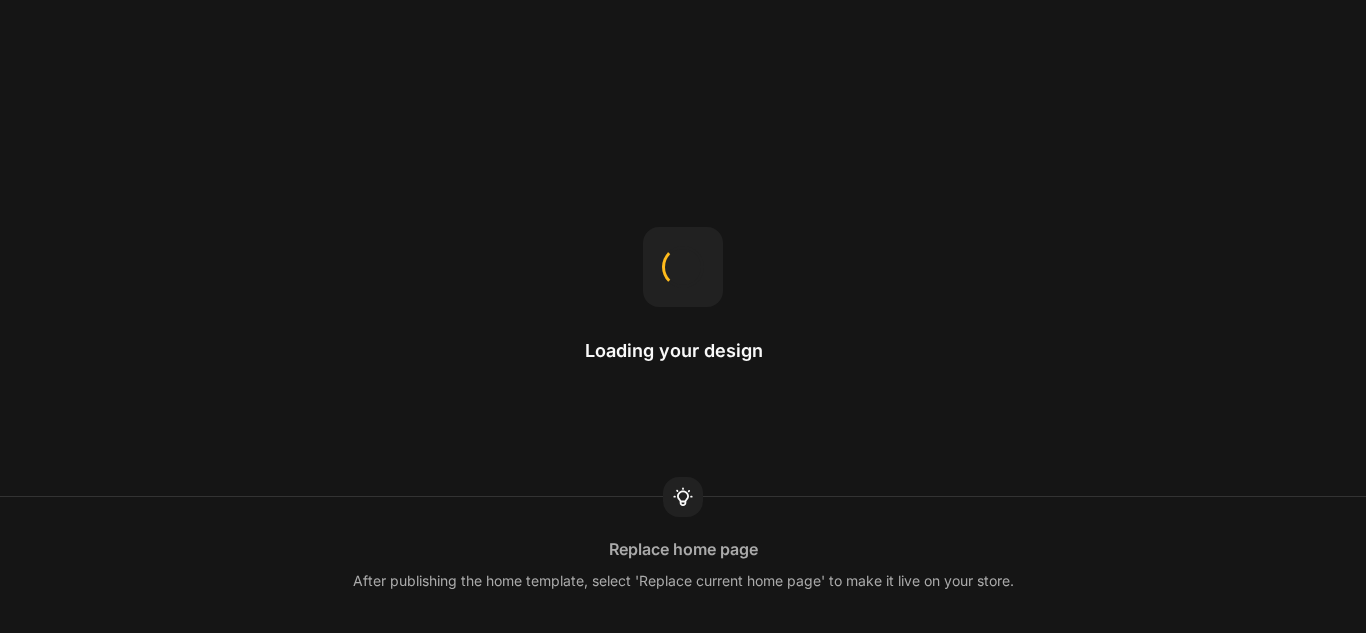 scroll, scrollTop: 0, scrollLeft: 0, axis: both 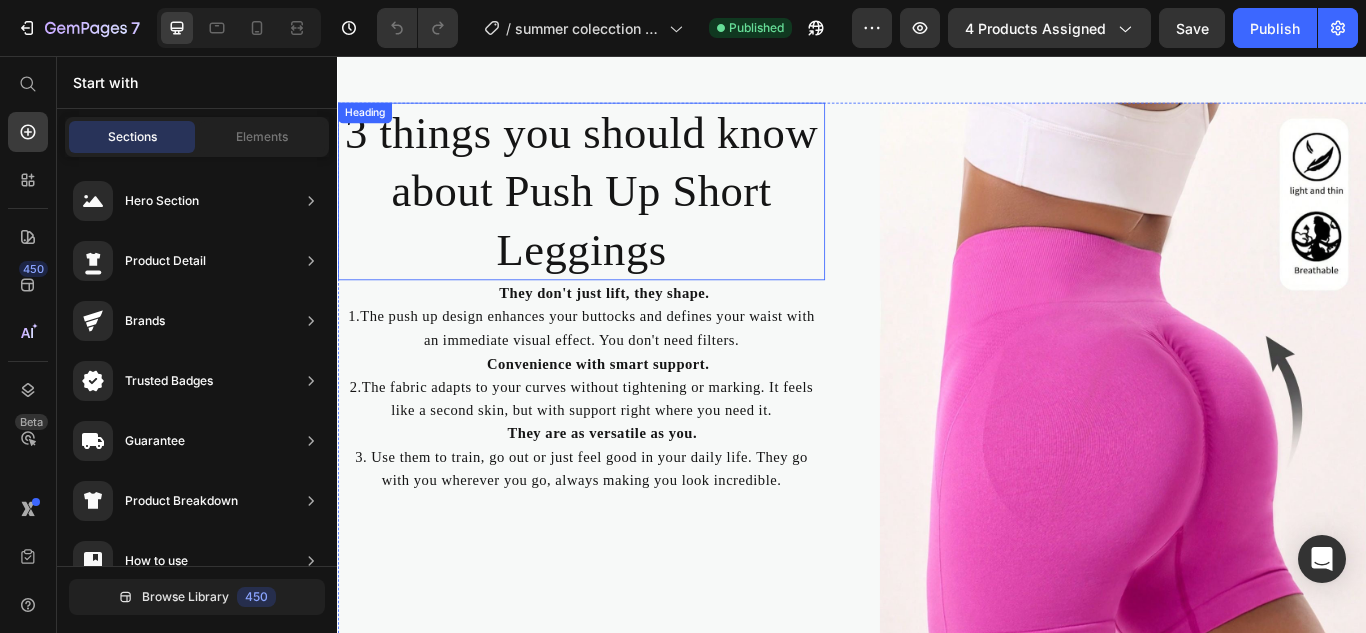 click on "3 things you should know about Push Up Short Leggings" at bounding box center (621, 213) 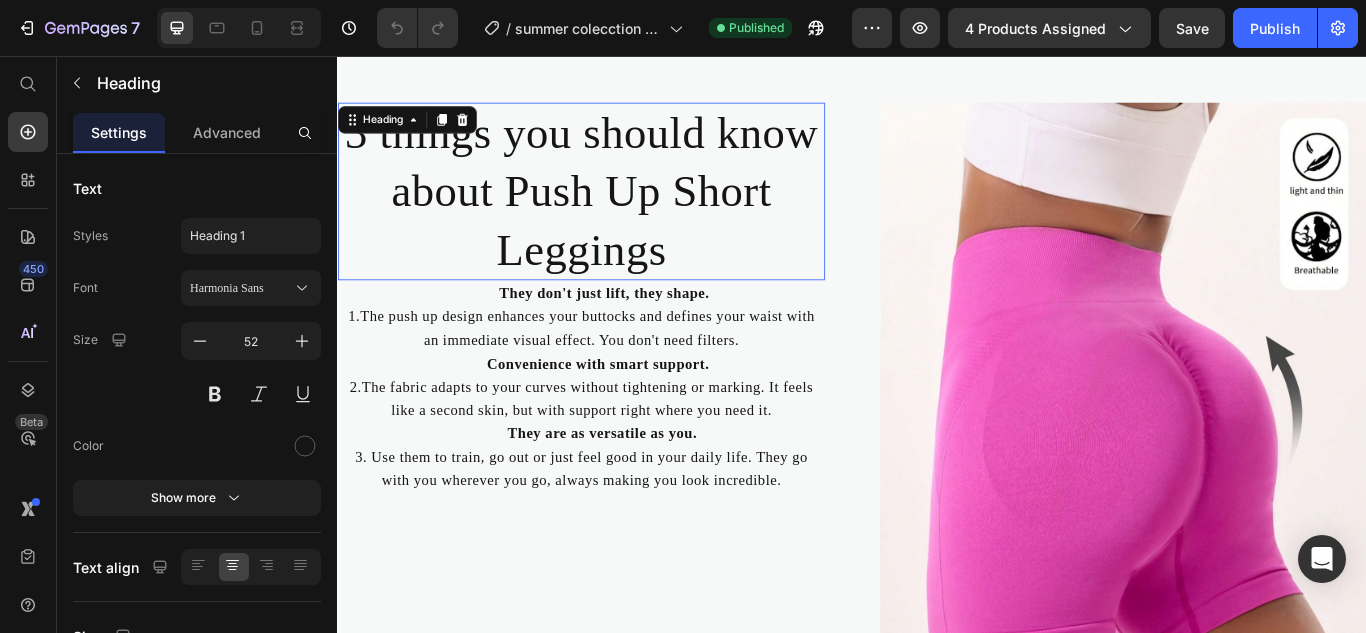 click on "3 things you should know about Push Up Short Leggings" at bounding box center [621, 213] 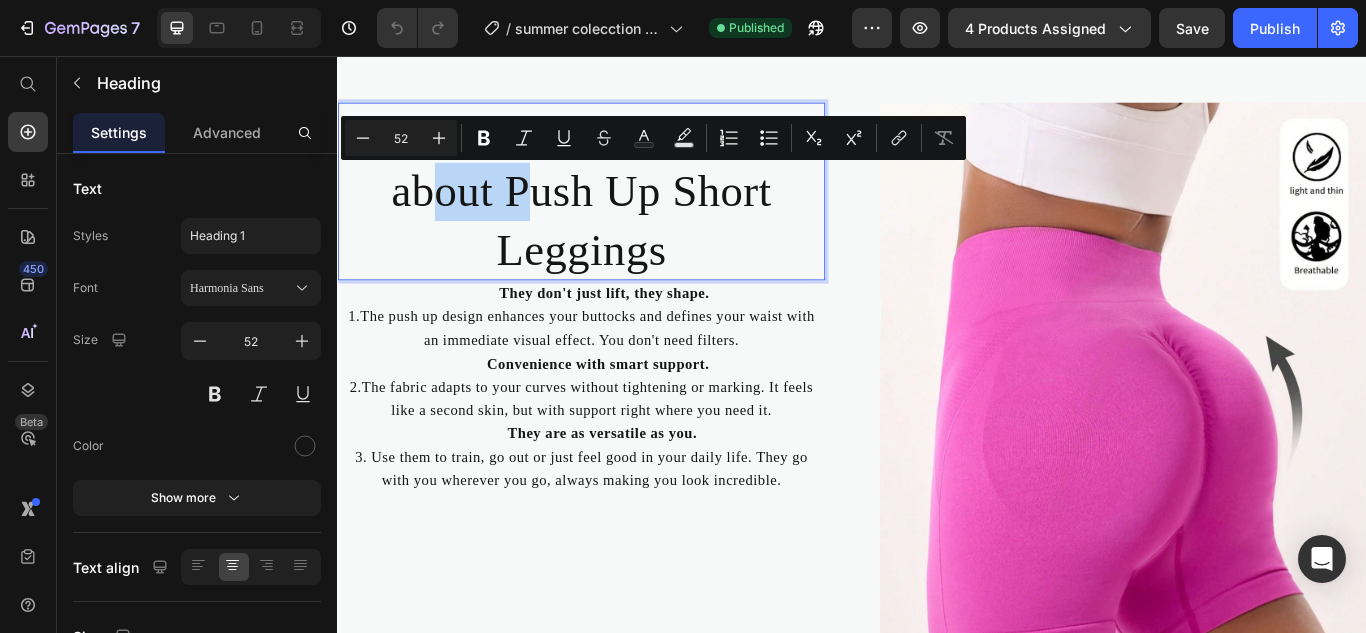 click on "3 things you should know about Push Up Short Leggings" at bounding box center [621, 213] 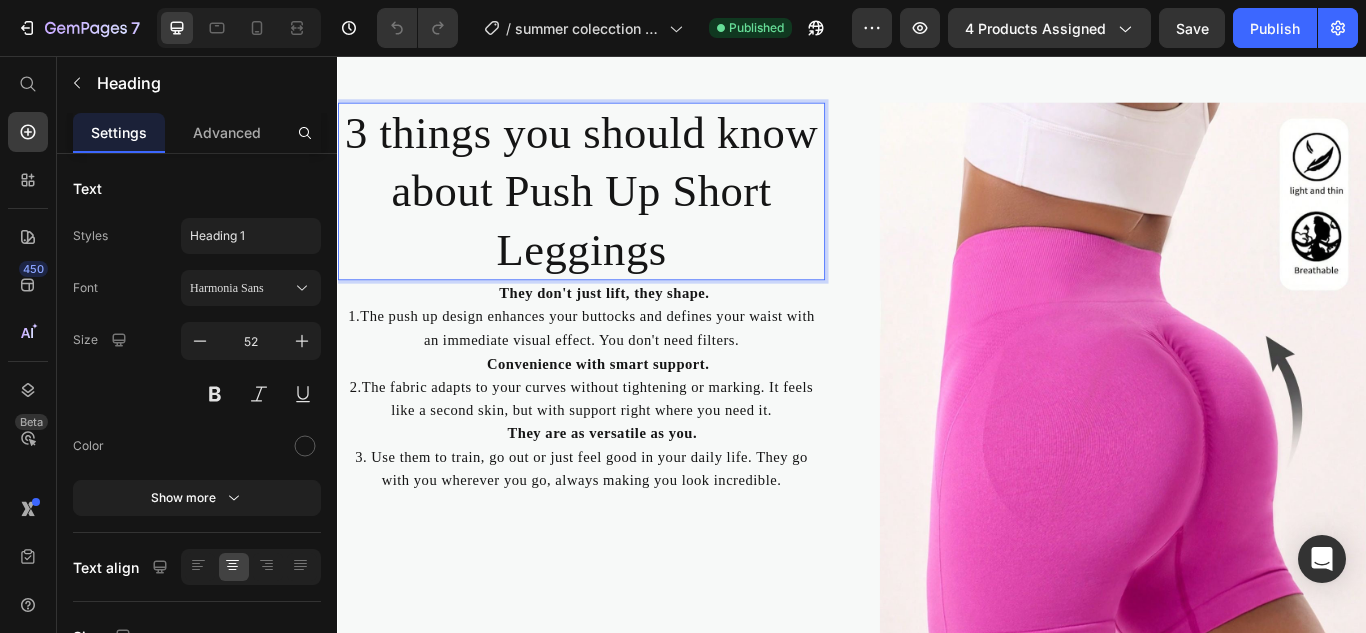 click on "3 things you should know about Push Up Short Leggings" at bounding box center [621, 213] 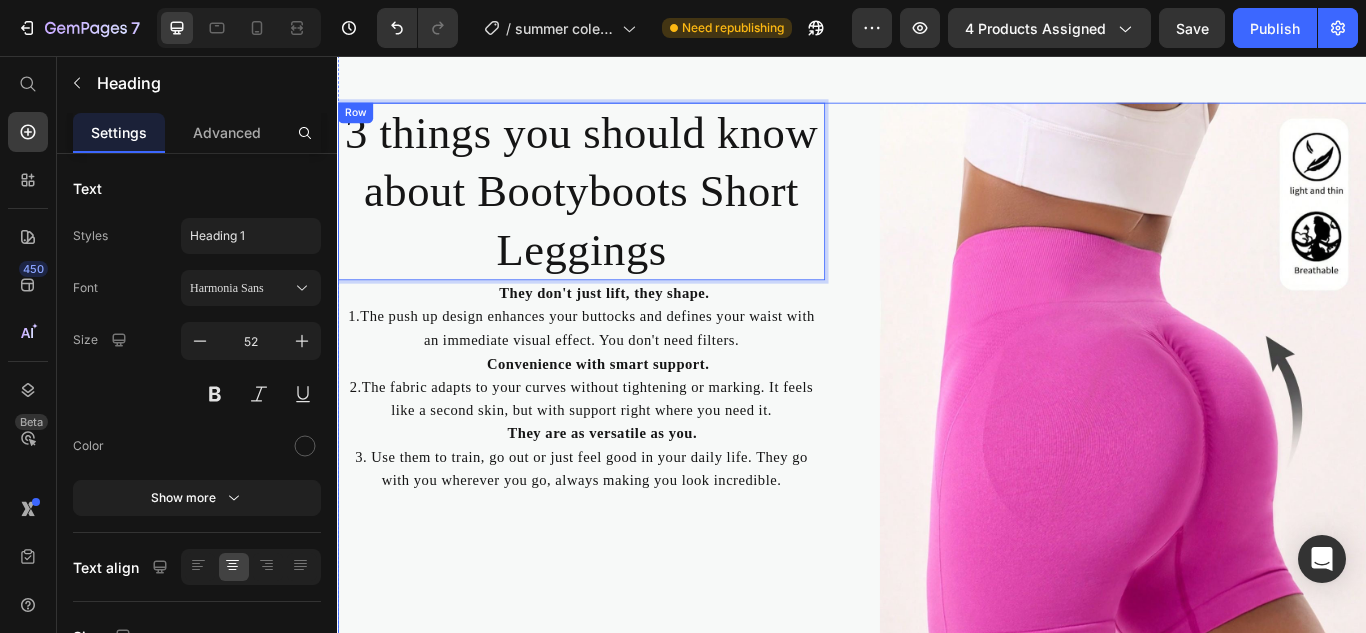 click on "3 things you should know about Bootyboots Short Leggings Heading   0             They don't just lift, they shape.            1.The push up design enhances your buttocks and defines your waist with an immediate visual effect. You don't need filters.            Convenience with smart support.           2.The fabric adapts to your curves without tightening or marking. It feels like a second skin, but with support right where you need it.             They are as versatile as you.         3. Use them to train, go out or just feel good in your daily life. They go with you wherever you go, always making you look incredible. Text Block Row Take it with you! Button Image Row" at bounding box center (937, 494) 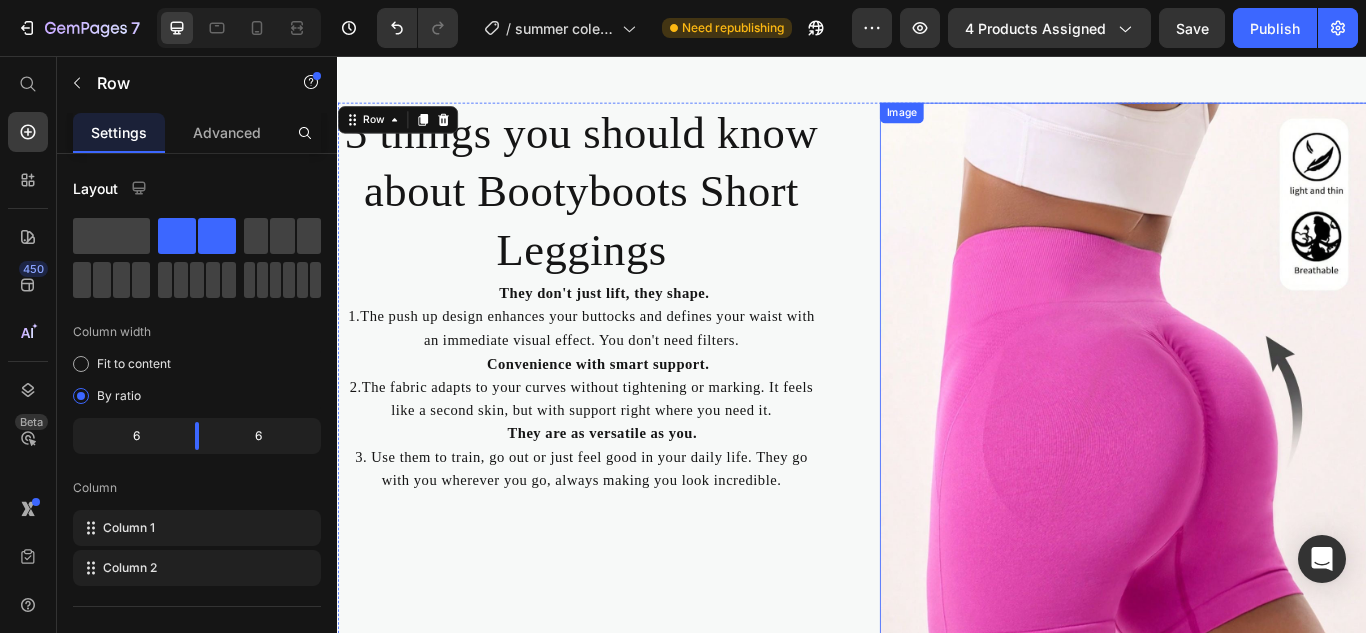 click at bounding box center [1253, 488] 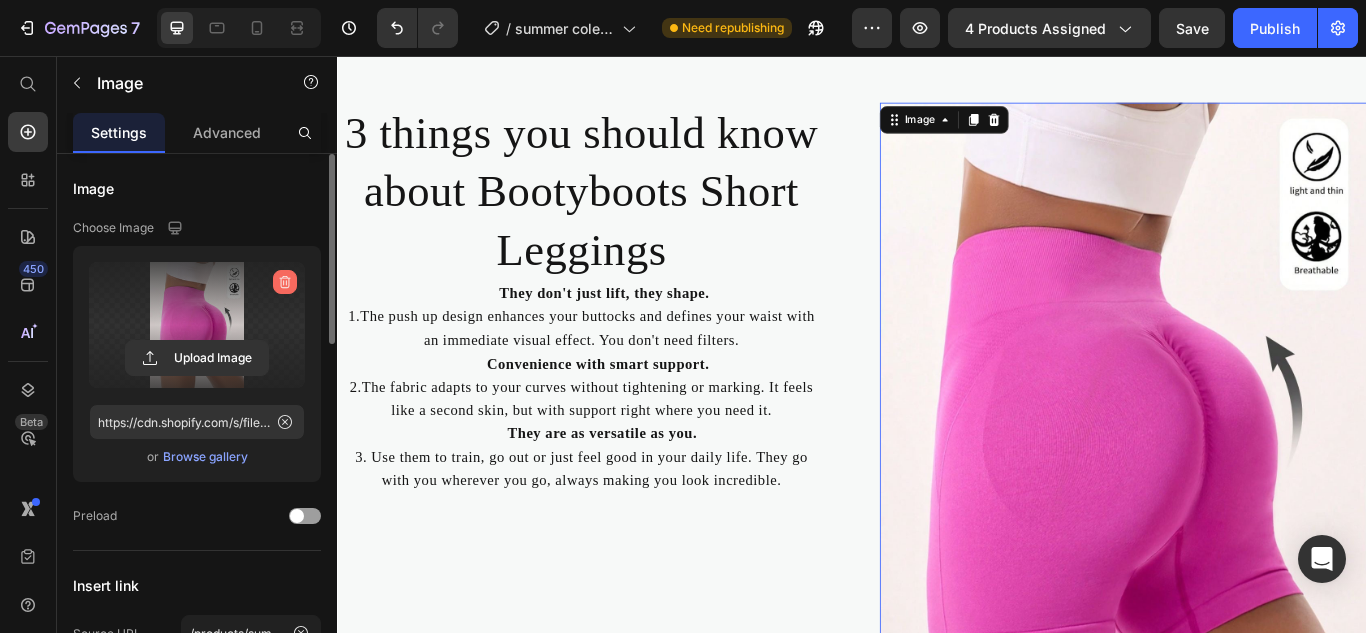 click 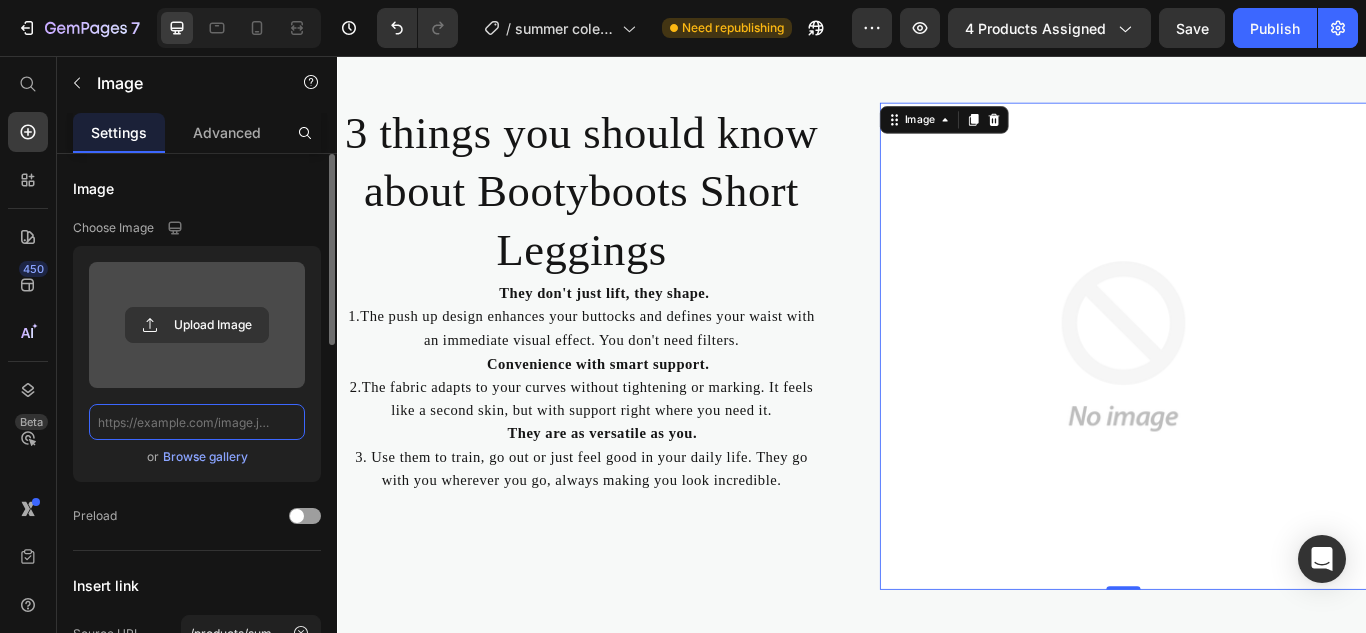 scroll, scrollTop: 0, scrollLeft: 0, axis: both 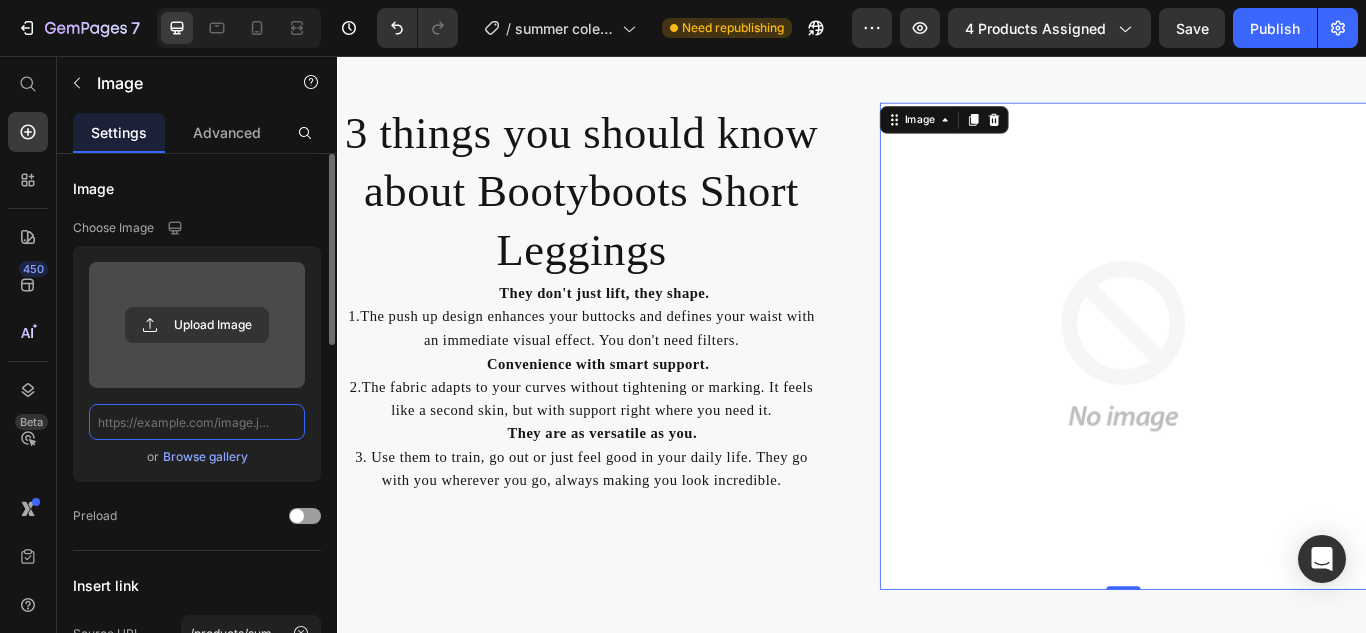 paste on "occasional" 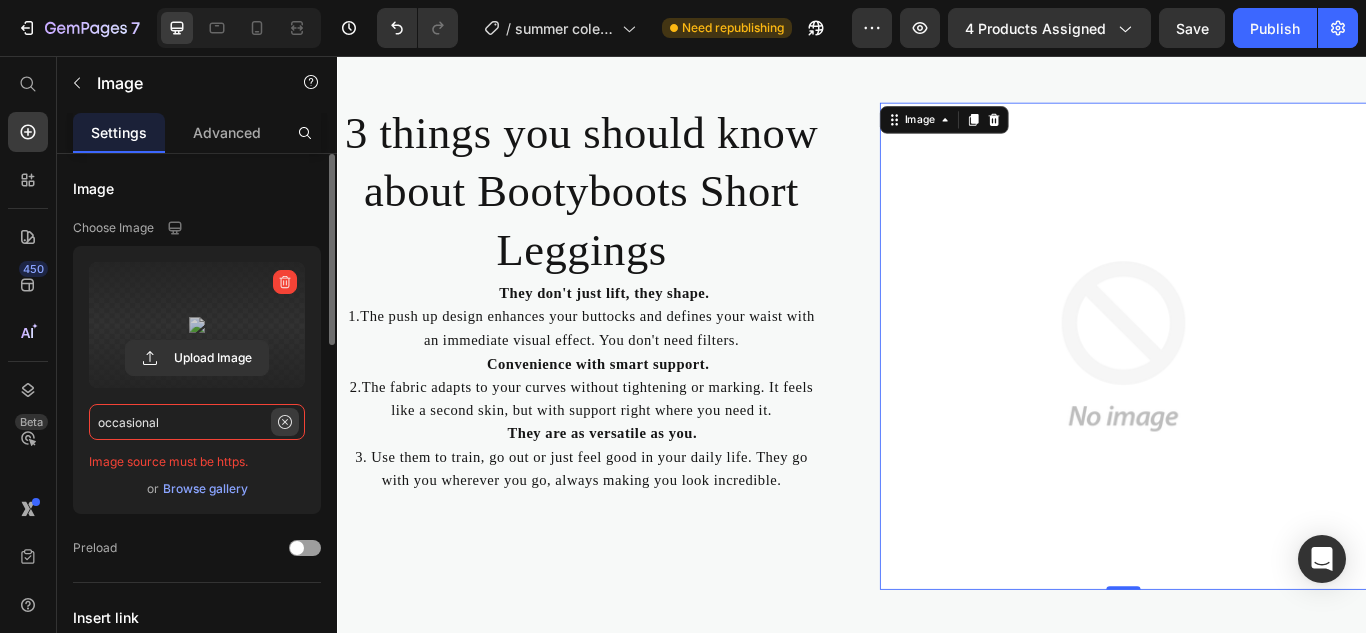 type on "occasional" 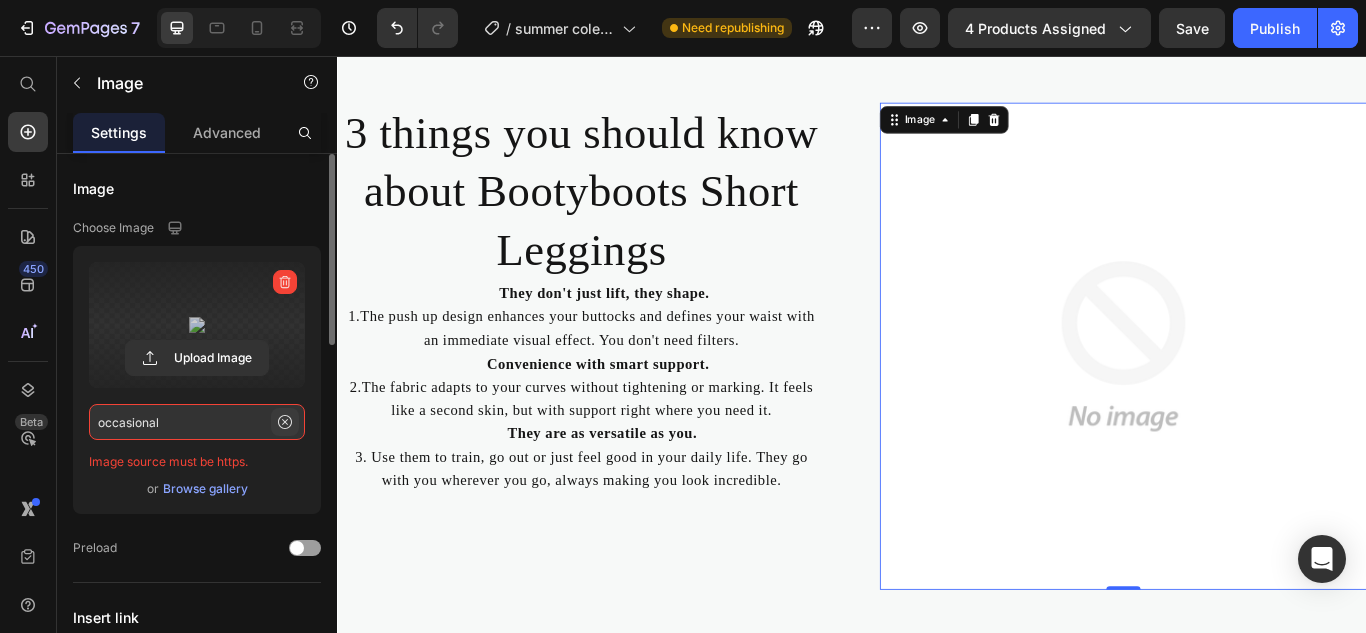 click 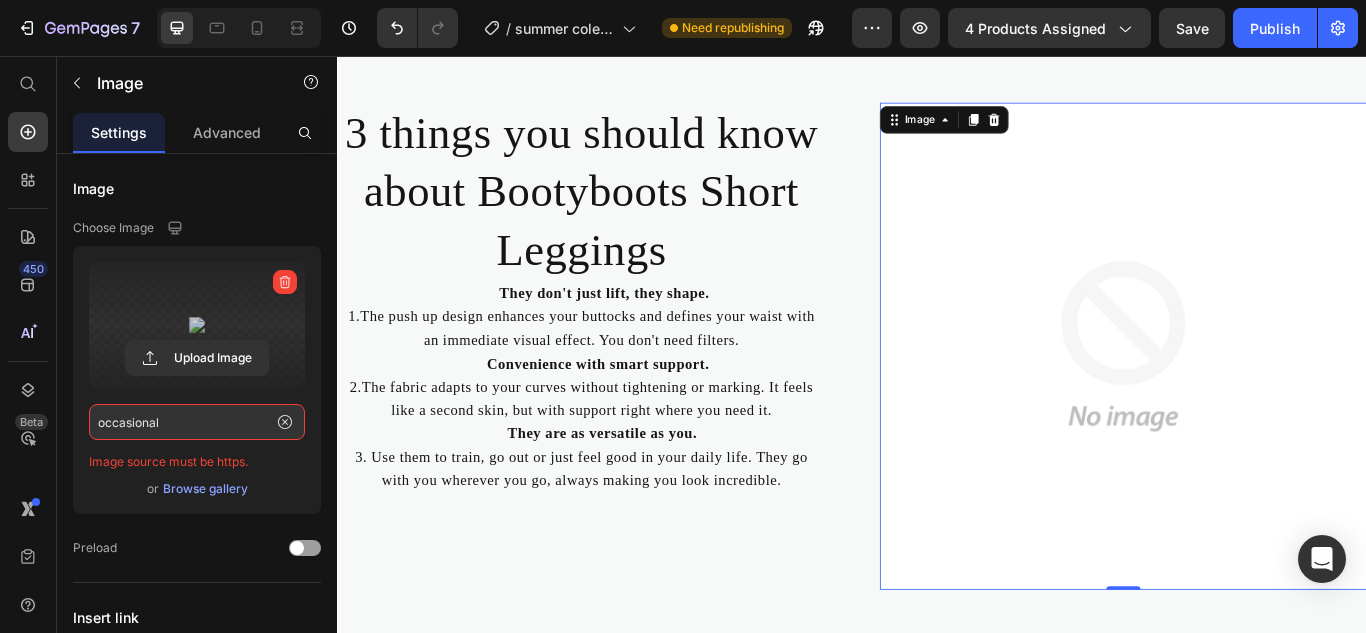type 